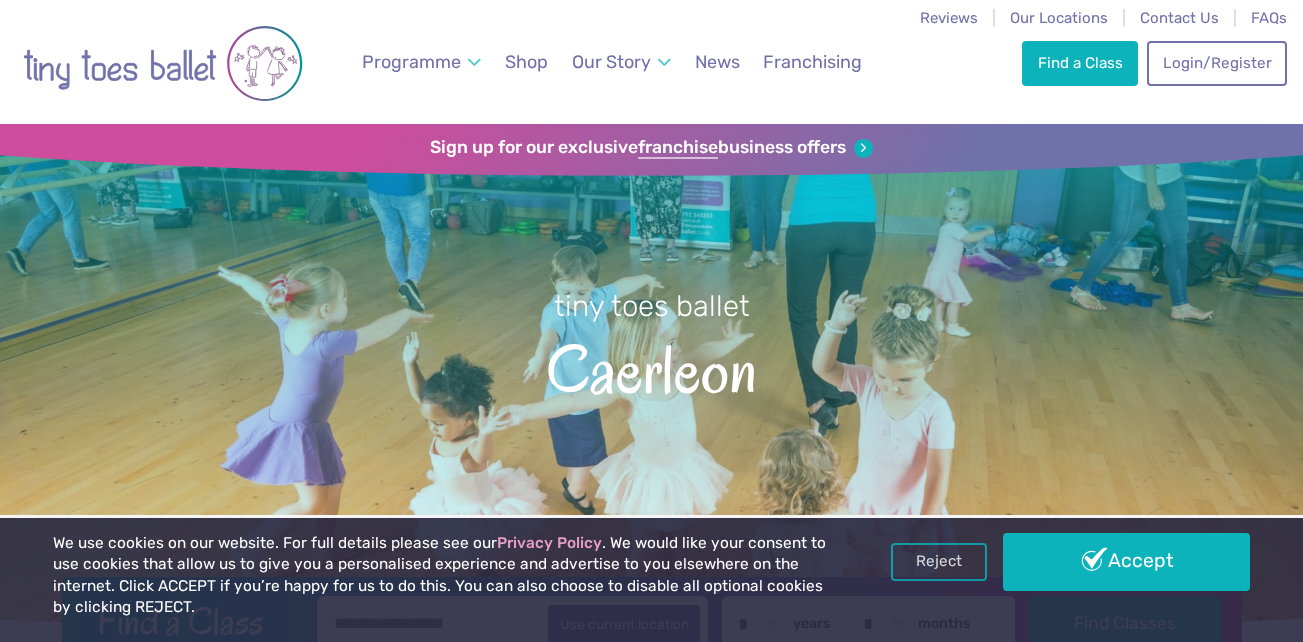 scroll, scrollTop: 0, scrollLeft: 0, axis: both 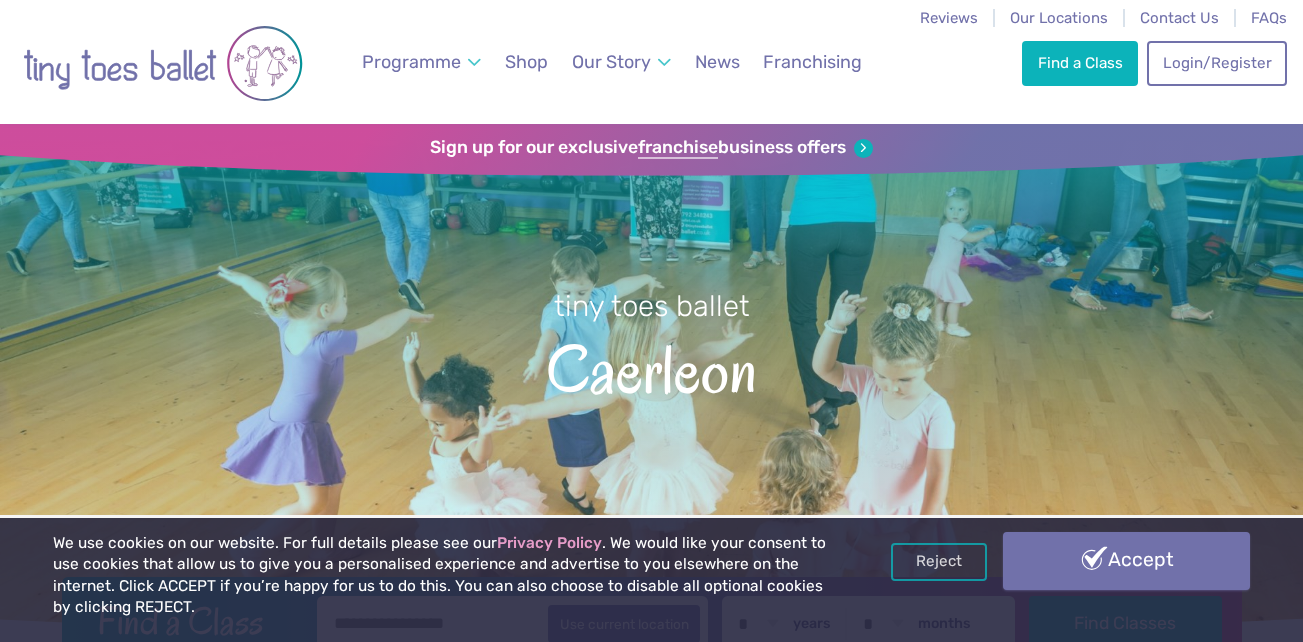 click on "Accept" at bounding box center (1126, 561) 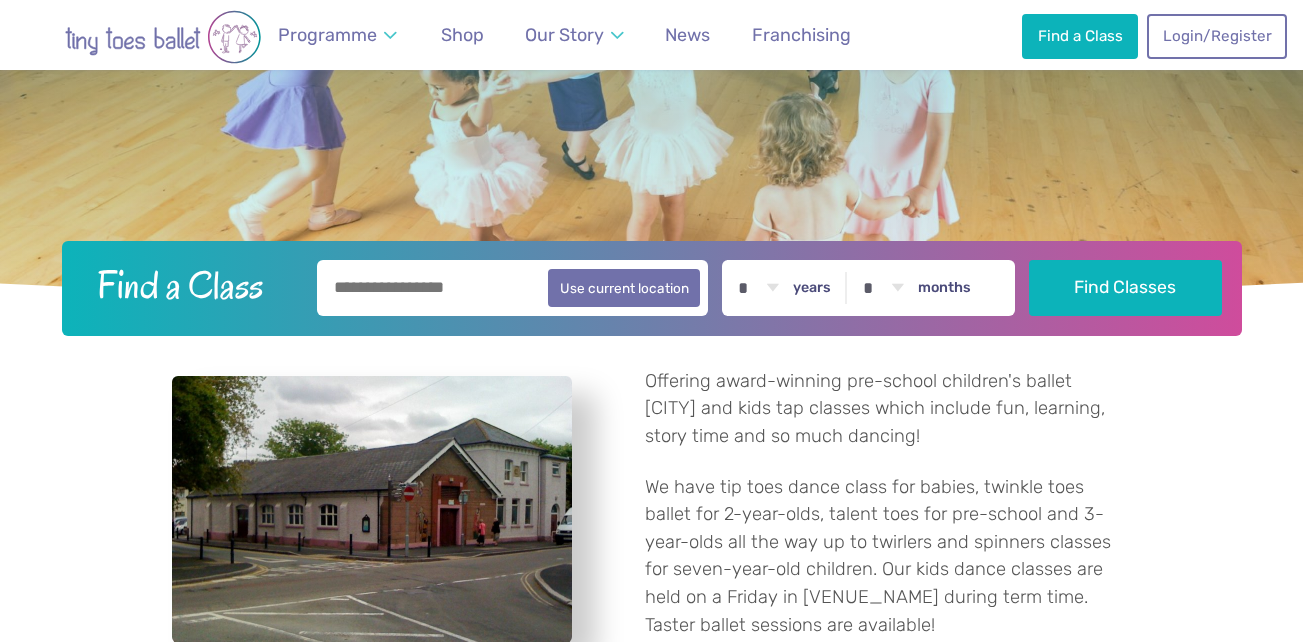 scroll, scrollTop: 61, scrollLeft: 0, axis: vertical 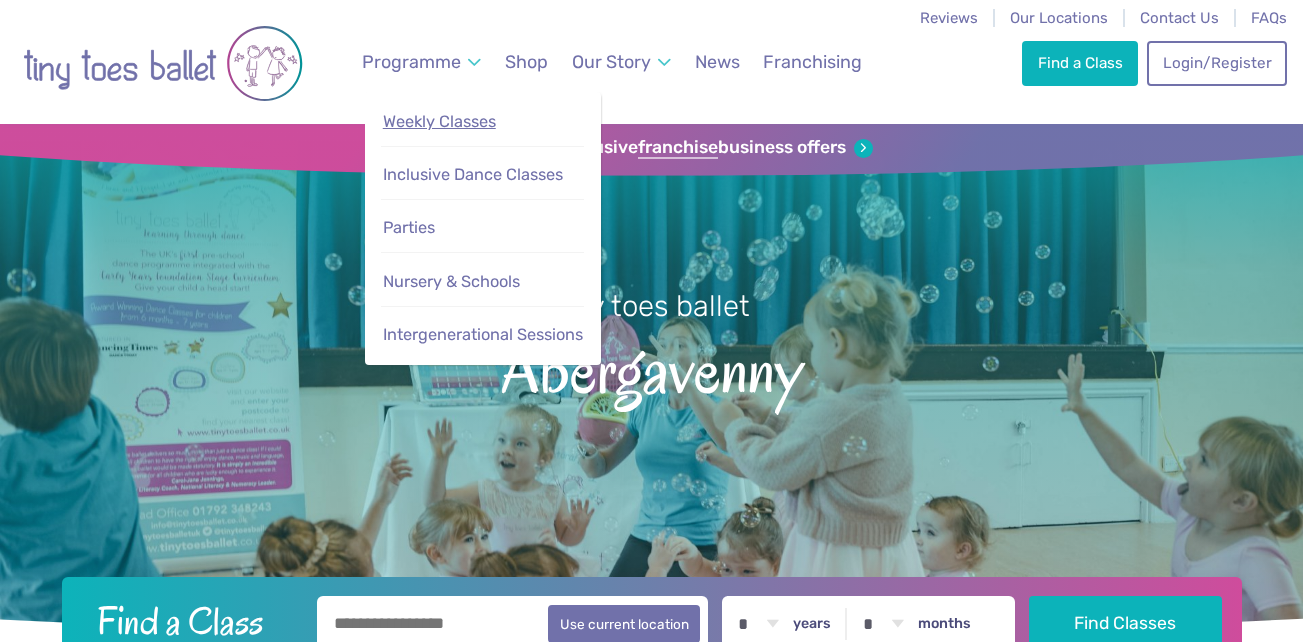 click on "Weekly Classes" at bounding box center (439, 121) 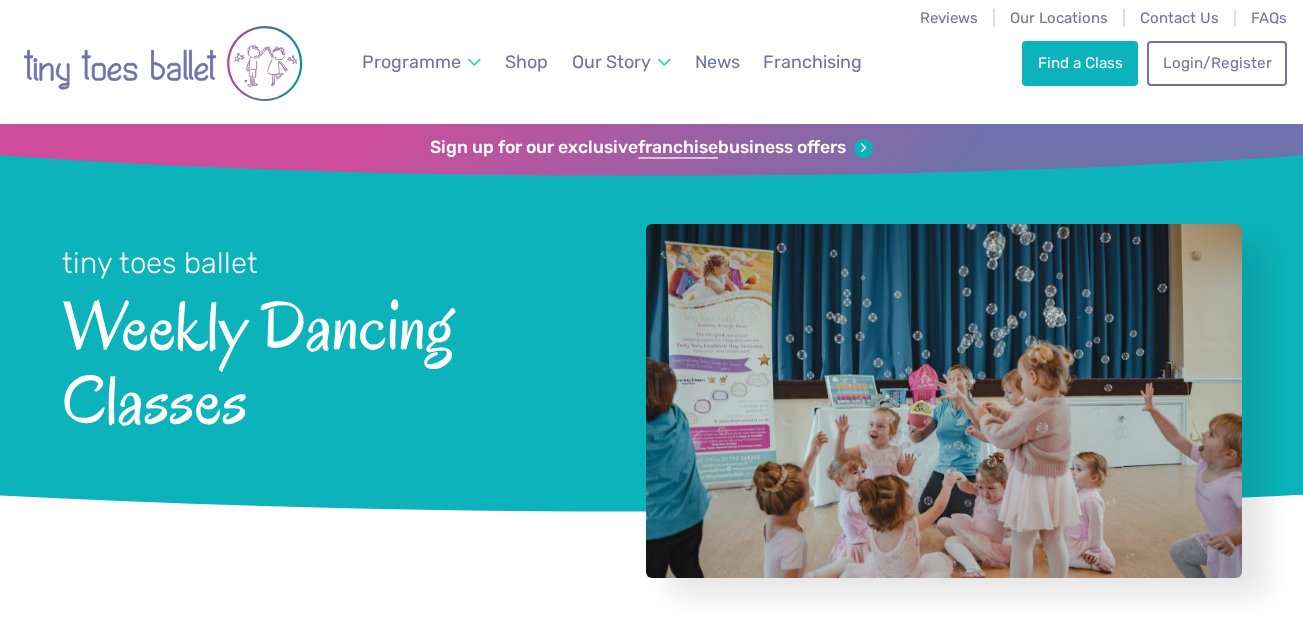 scroll, scrollTop: 0, scrollLeft: 0, axis: both 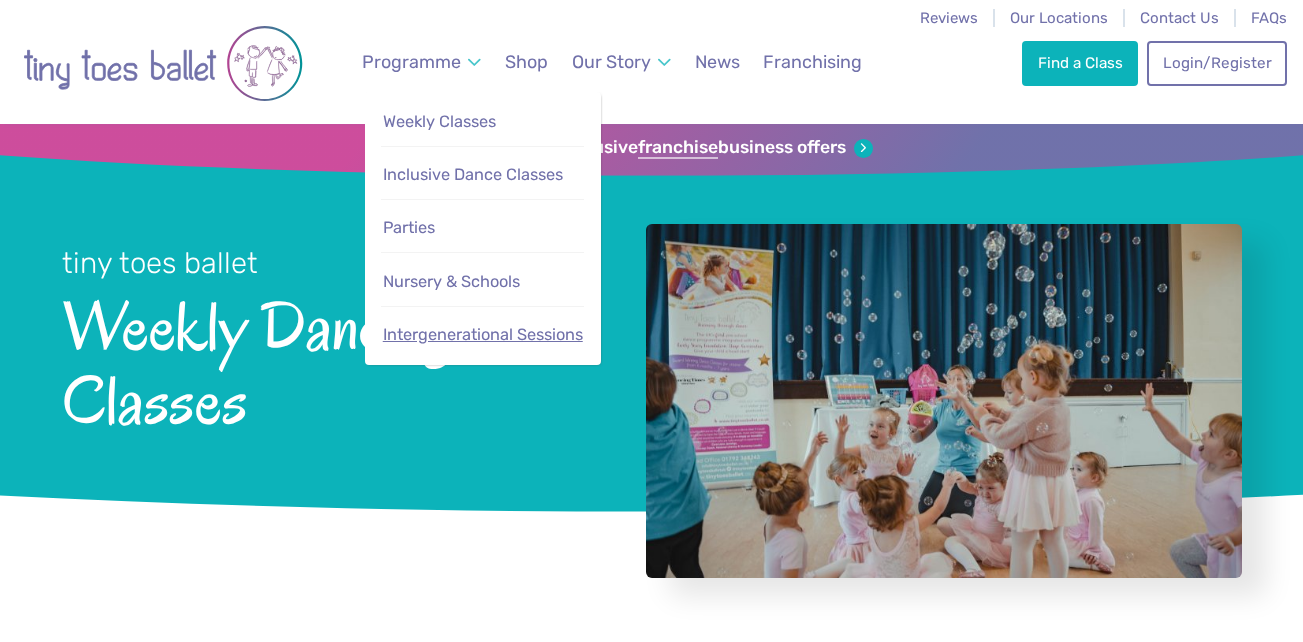 click on "Intergenerational Sessions" at bounding box center (483, 334) 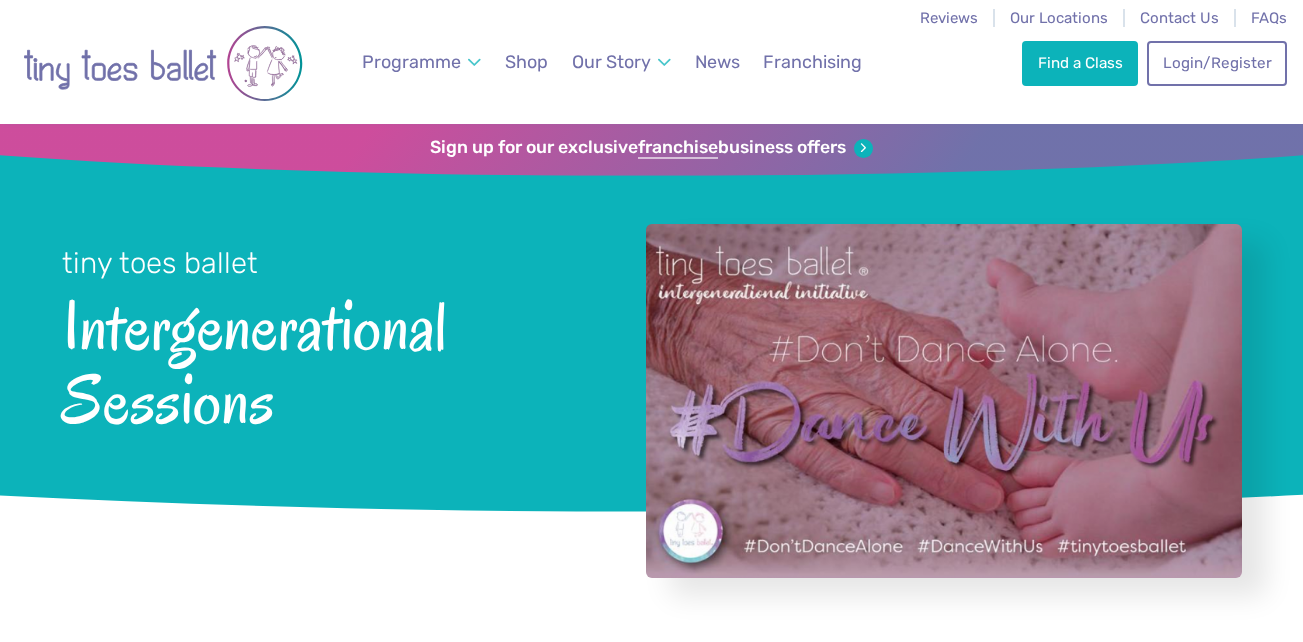 scroll, scrollTop: 0, scrollLeft: 0, axis: both 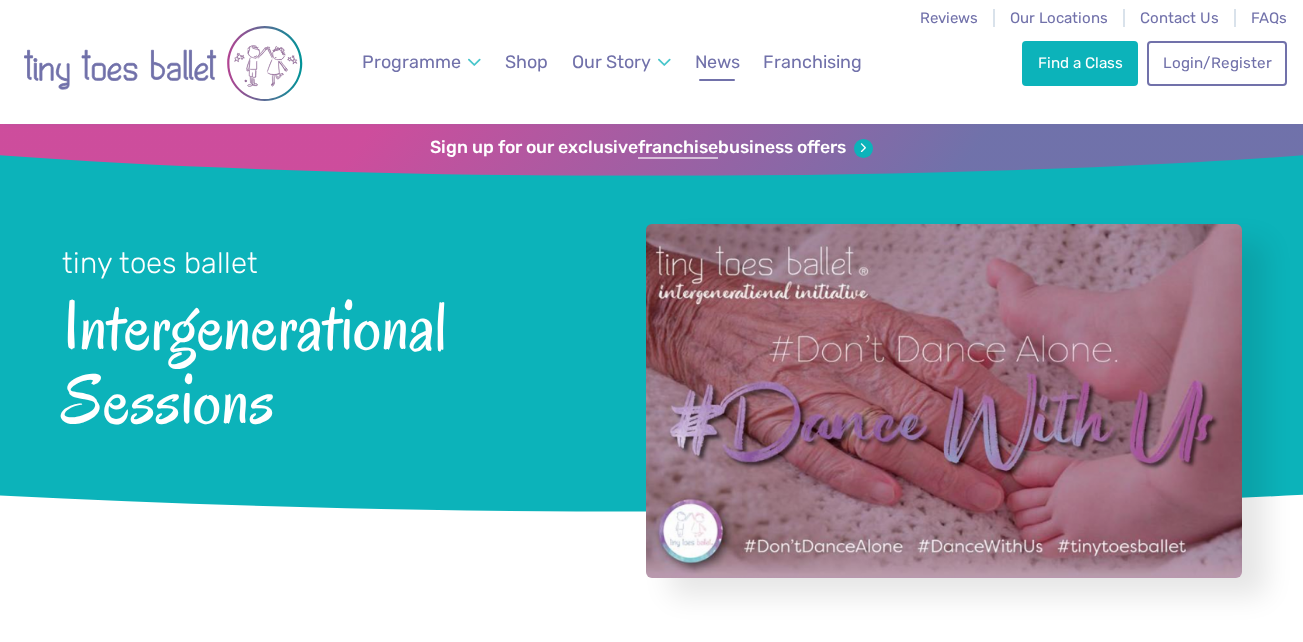click on "News" at bounding box center [717, 61] 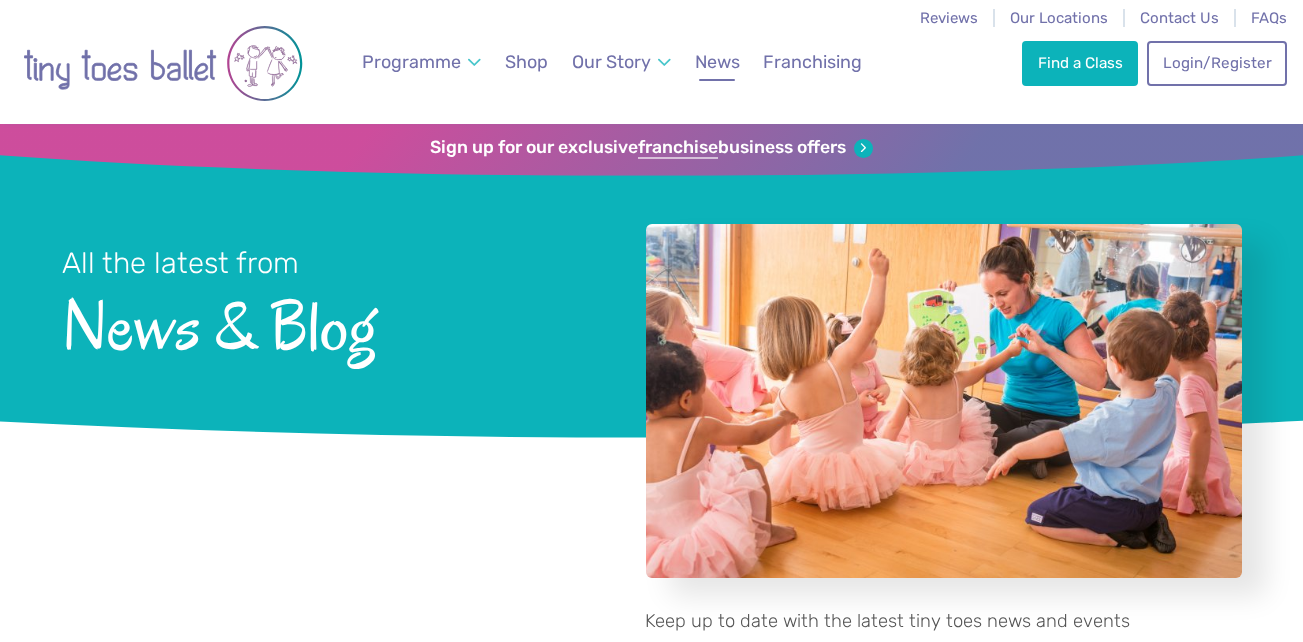 scroll, scrollTop: 0, scrollLeft: 0, axis: both 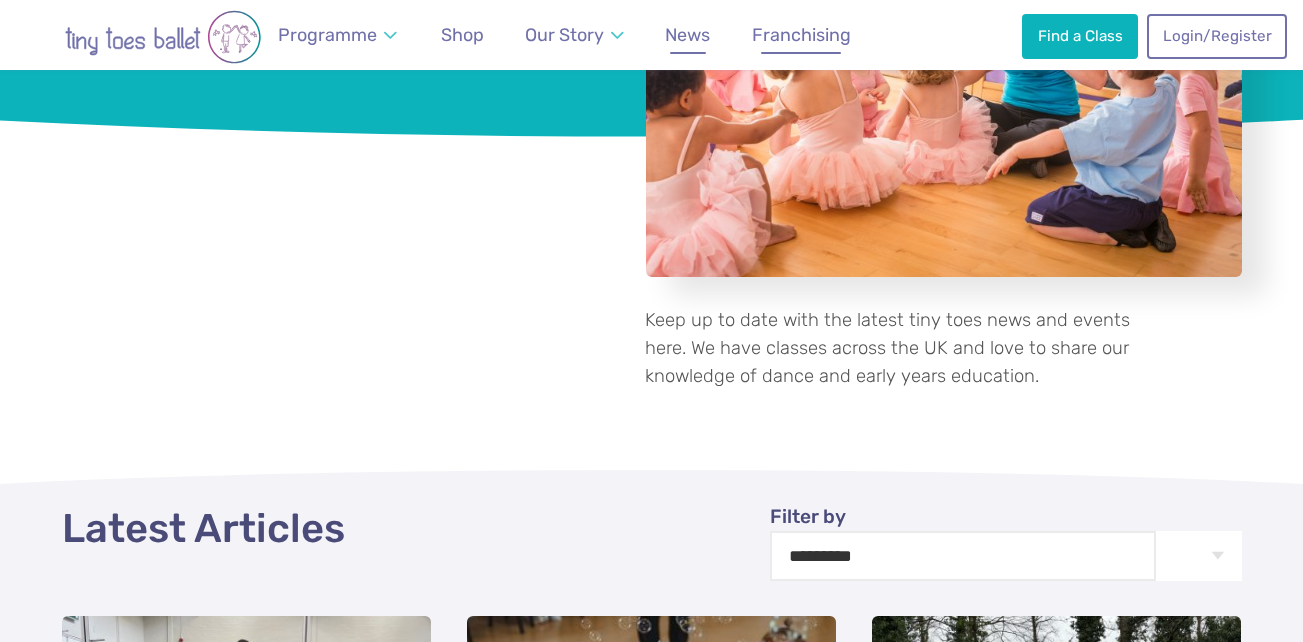click on "Franchising" at bounding box center (801, 34) 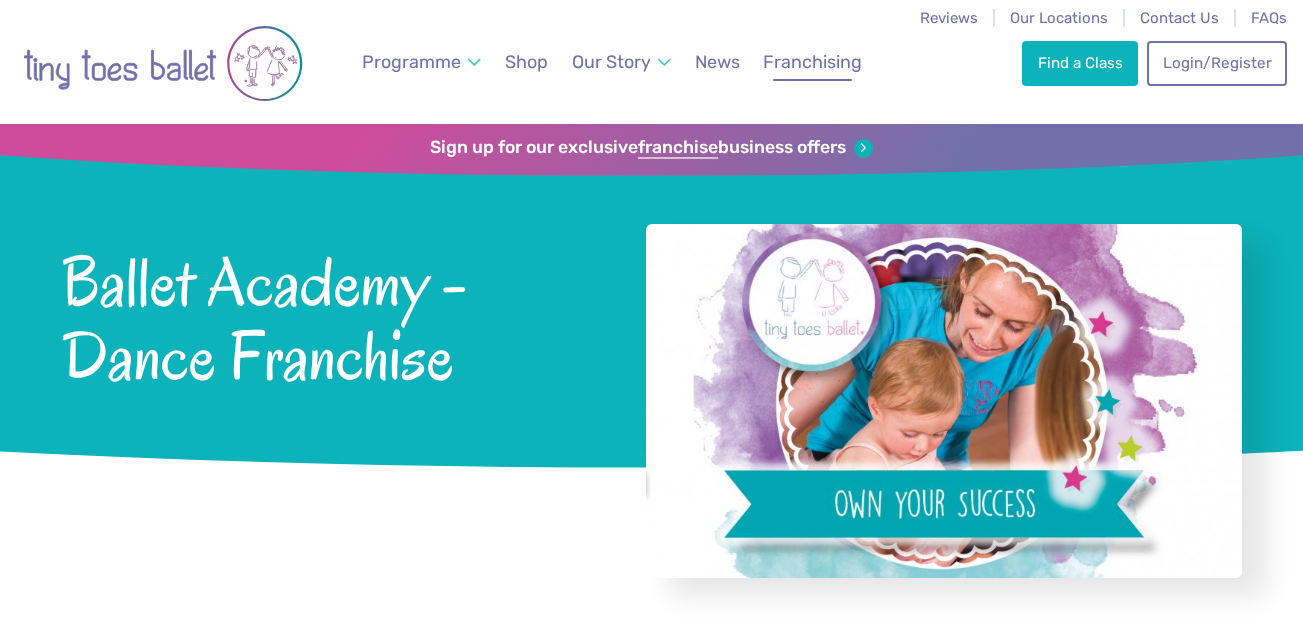 scroll, scrollTop: 0, scrollLeft: 0, axis: both 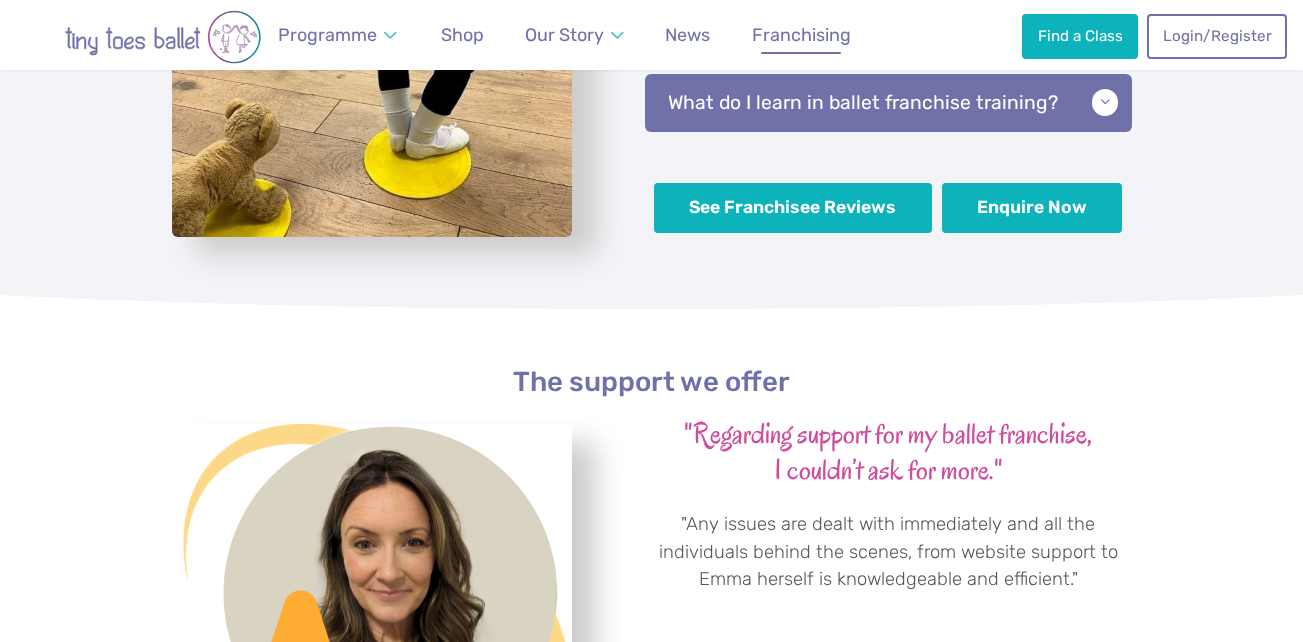 click on "The support we offer" at bounding box center [651, 382] 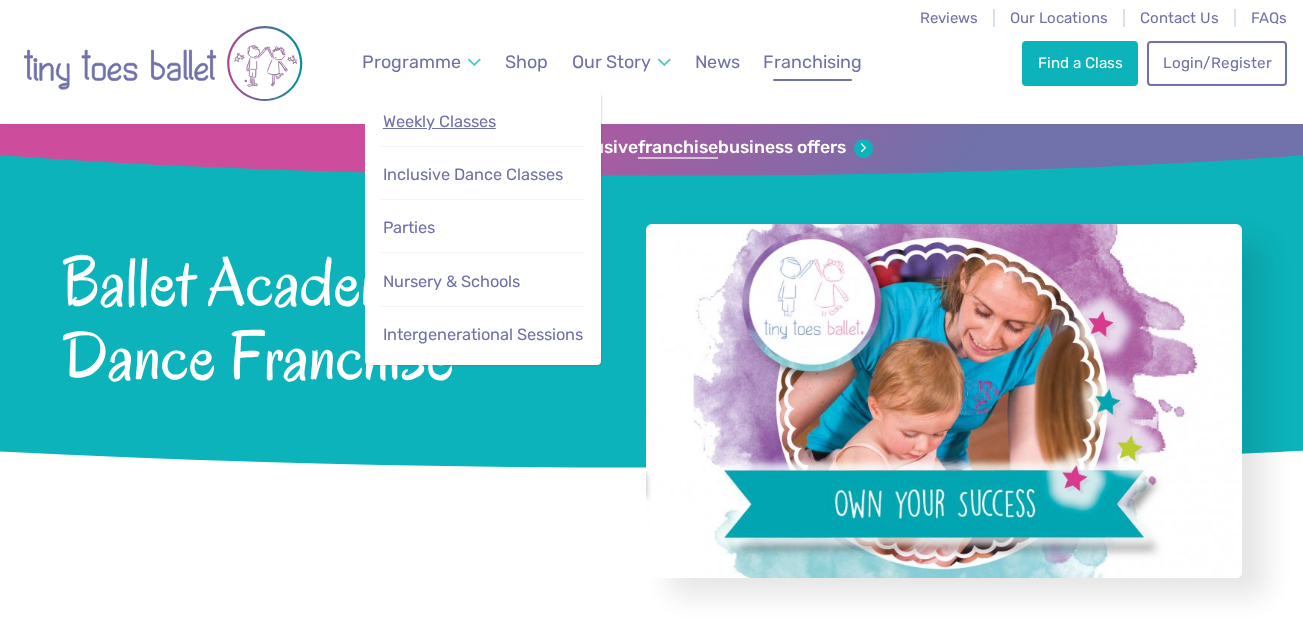 click on "Weekly Classes" at bounding box center [439, 121] 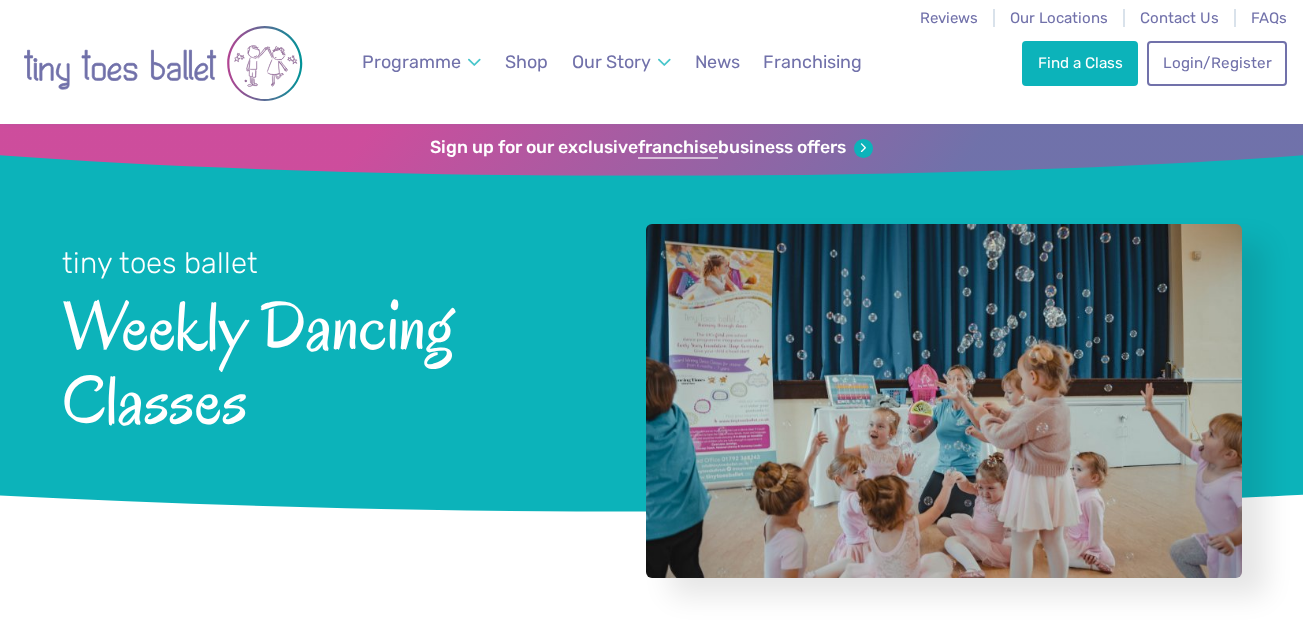scroll, scrollTop: 0, scrollLeft: 0, axis: both 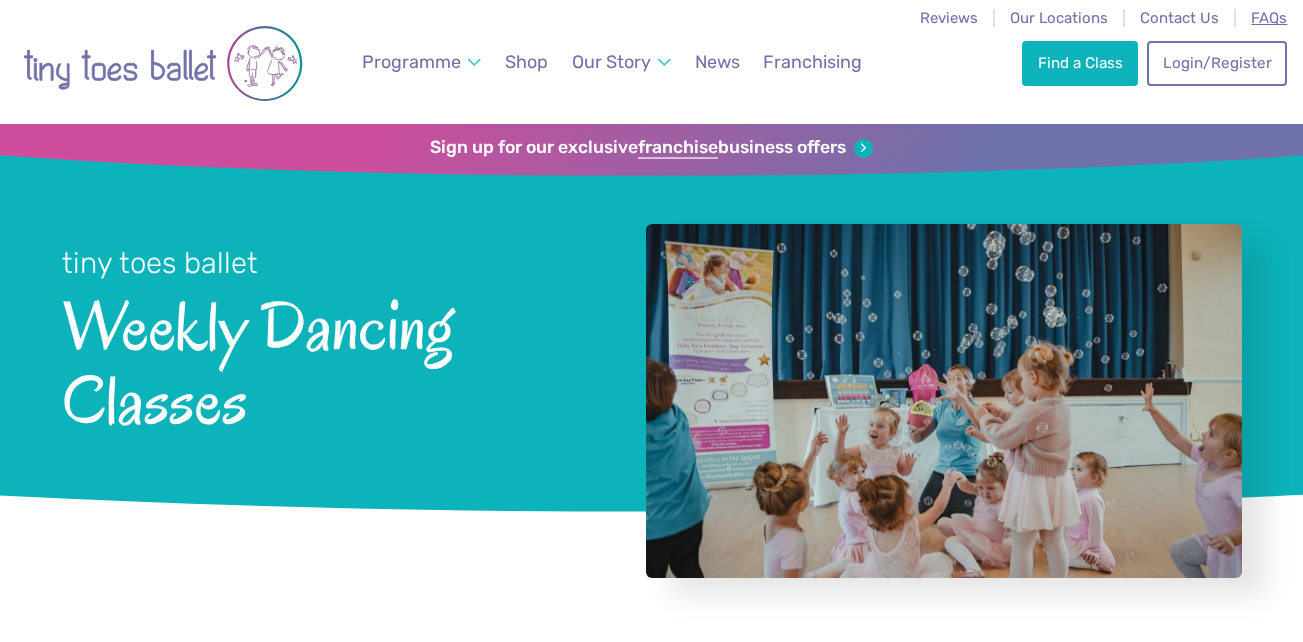 click on "FAQs" at bounding box center [1269, 18] 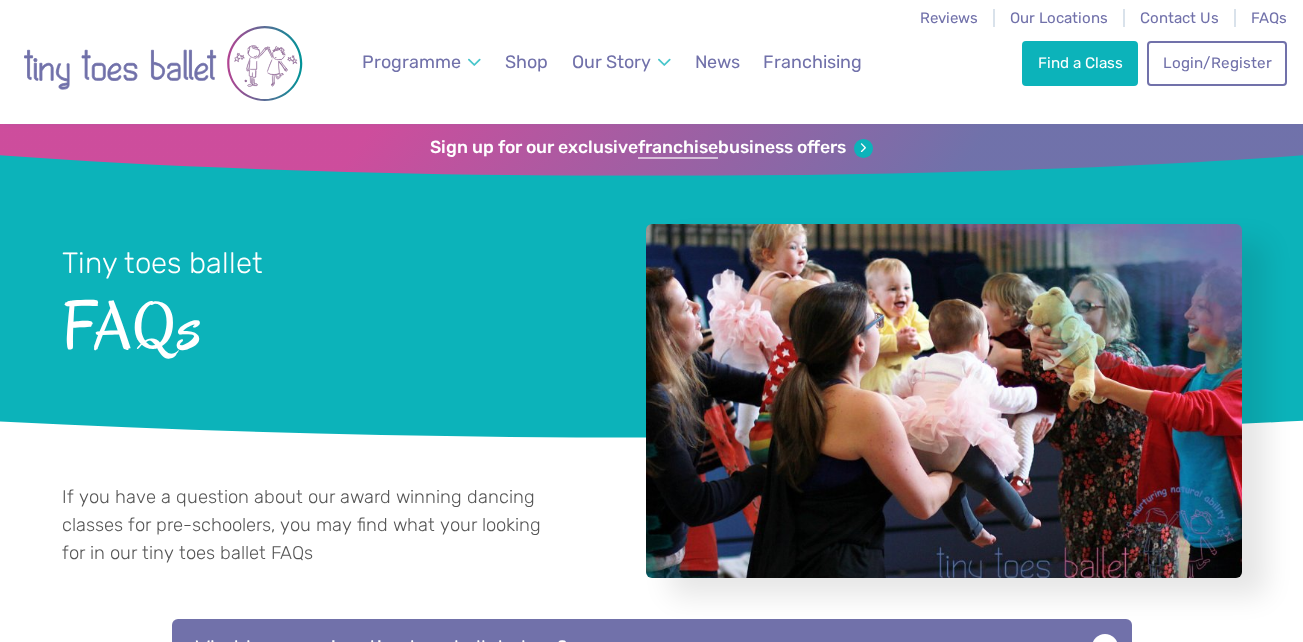 scroll, scrollTop: 0, scrollLeft: 0, axis: both 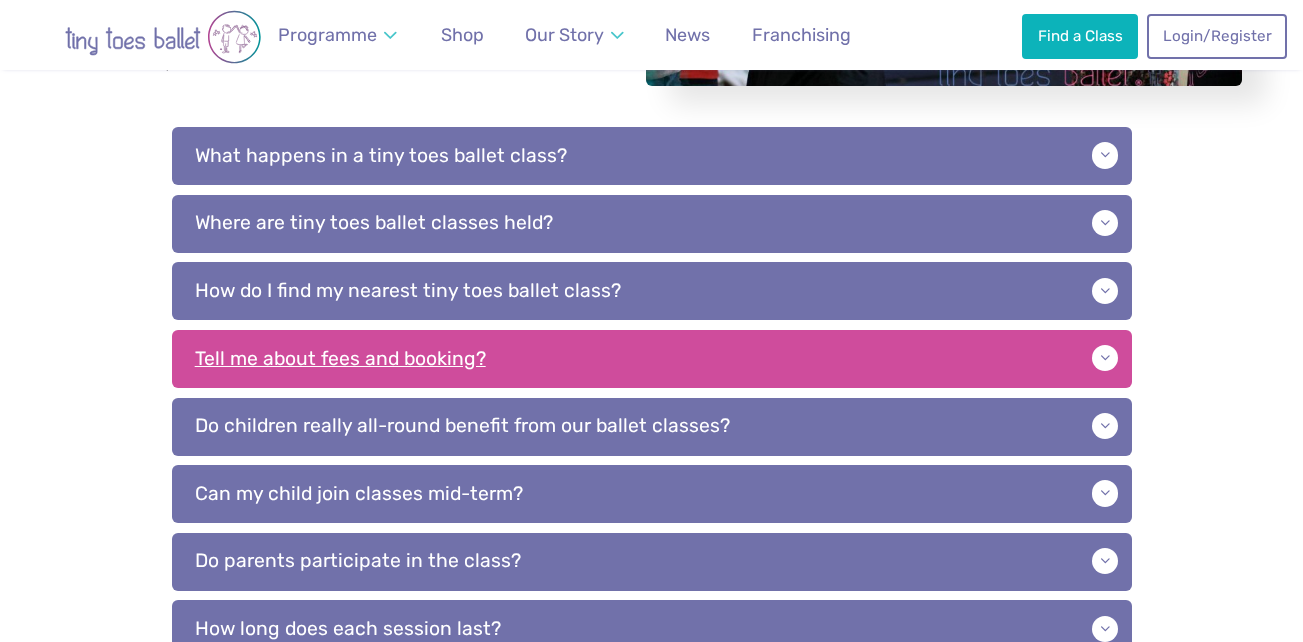 click on "Tell me about fees and booking?" at bounding box center [652, 359] 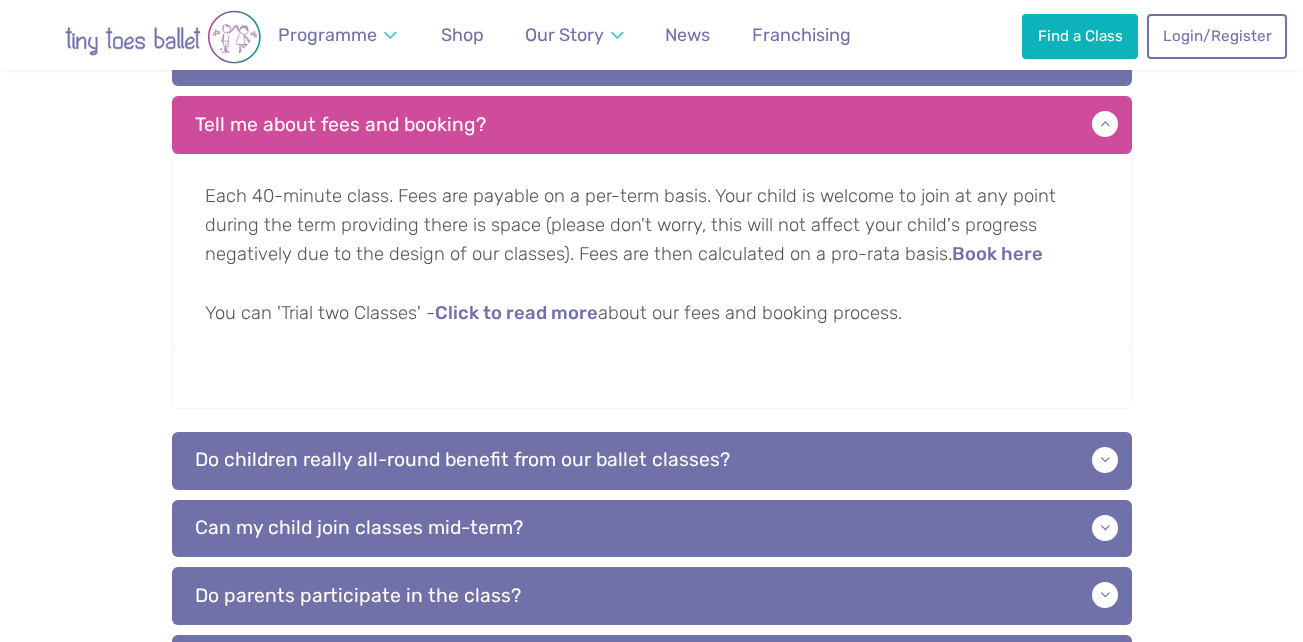 scroll, scrollTop: 730, scrollLeft: 0, axis: vertical 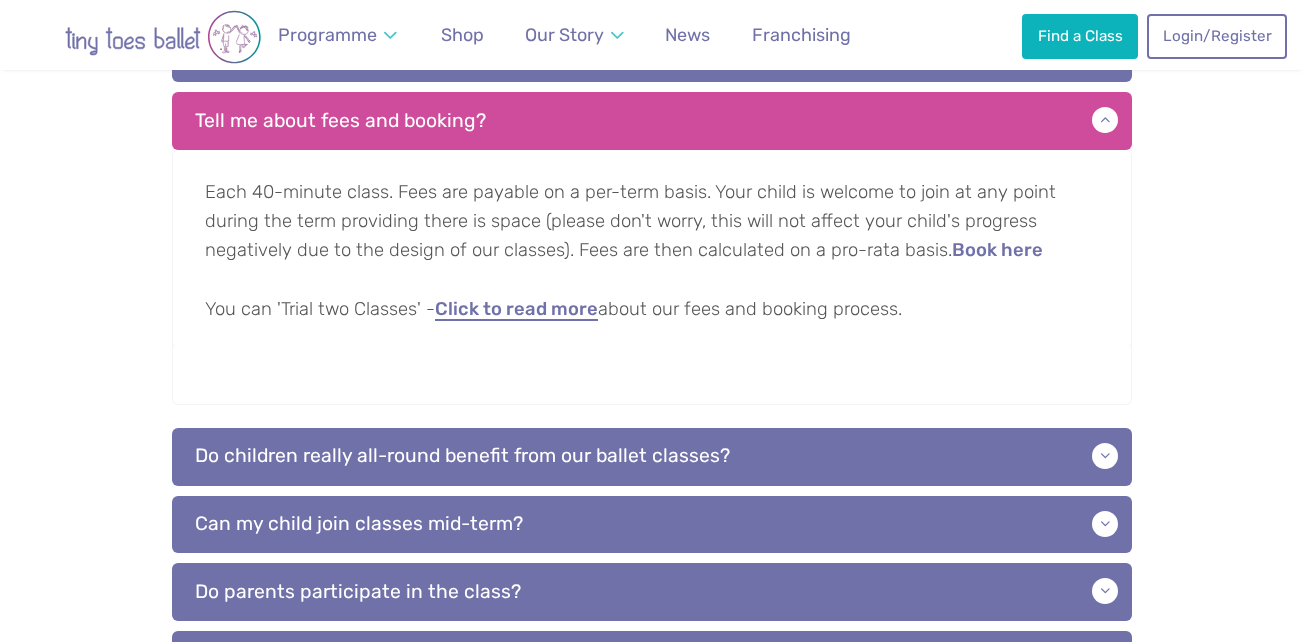 click on "Click to read more" at bounding box center (516, 310) 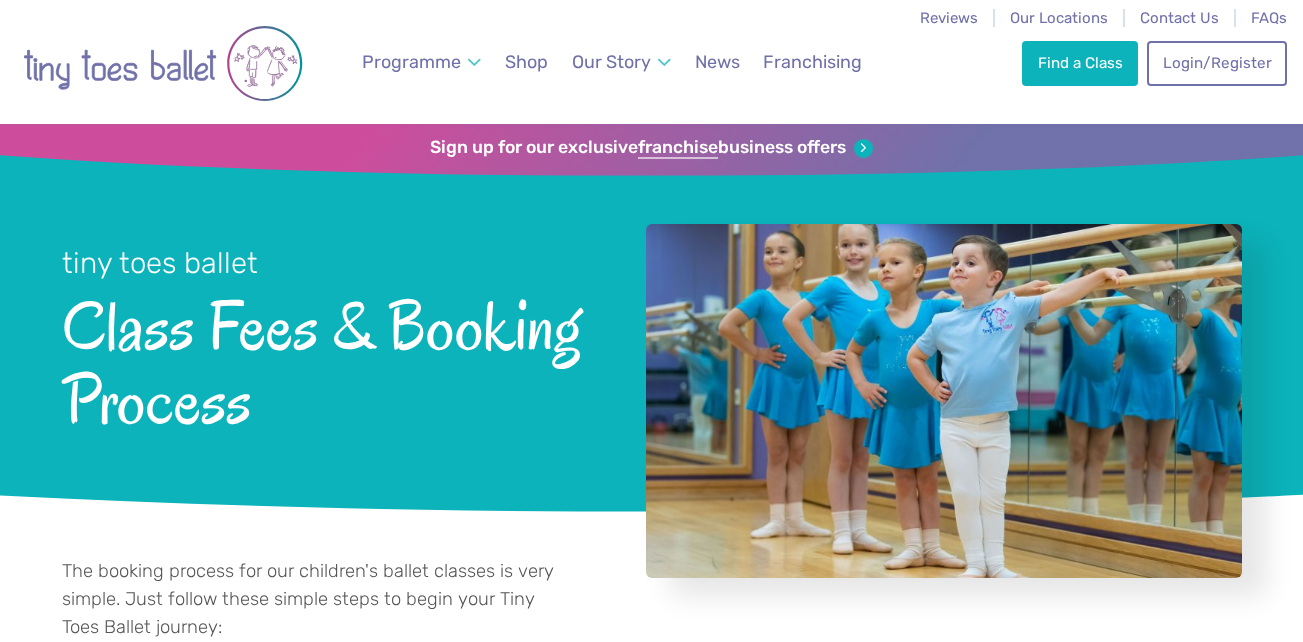 scroll, scrollTop: 0, scrollLeft: 0, axis: both 